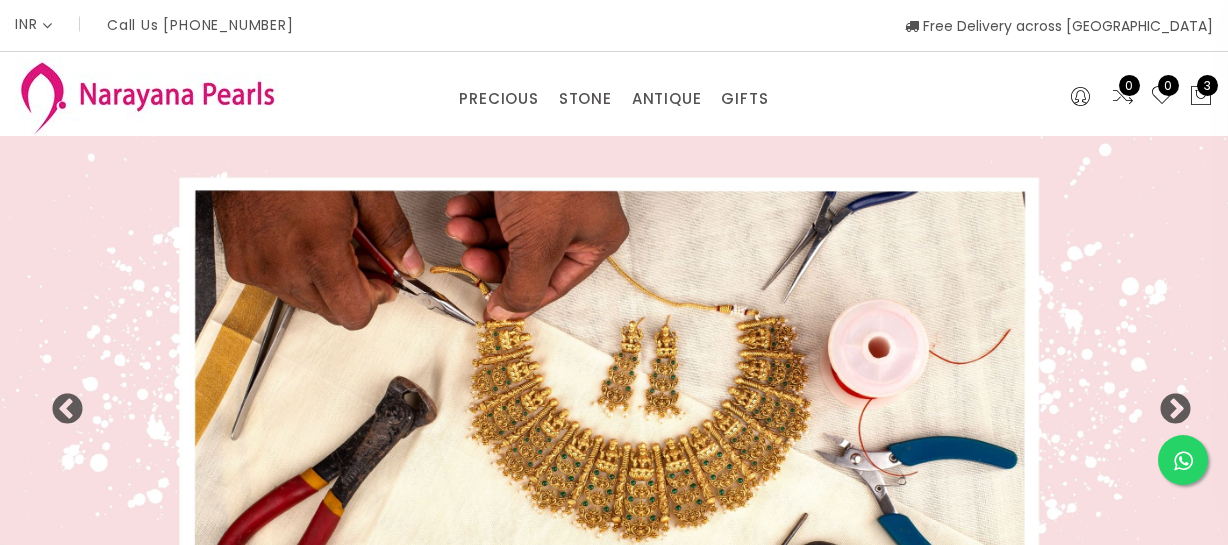 select on "INR" 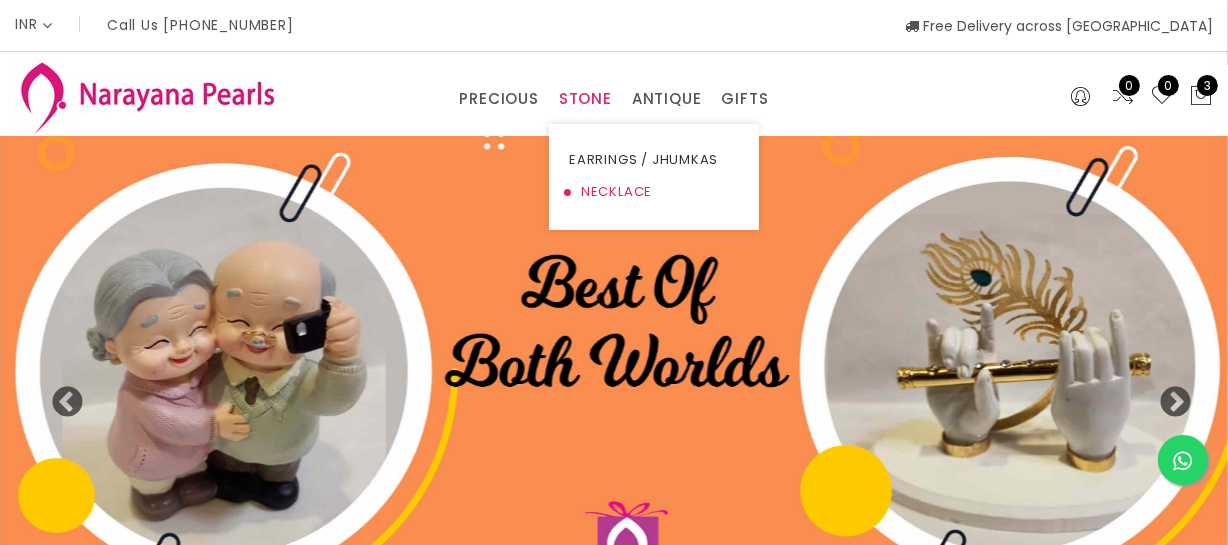 click on "NECKLACE" at bounding box center (654, 192) 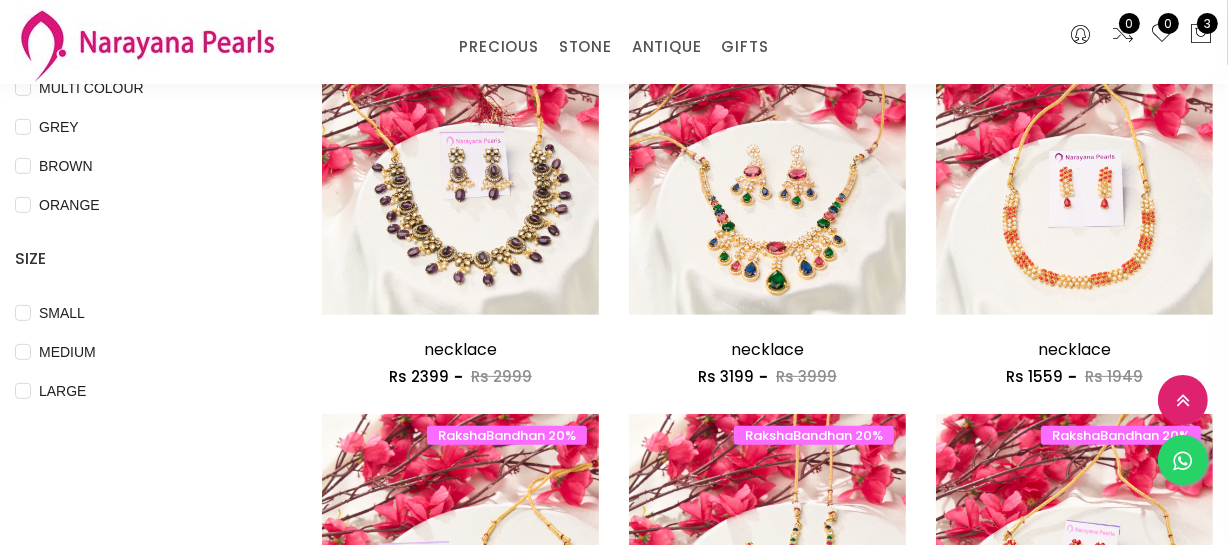 scroll, scrollTop: 636, scrollLeft: 0, axis: vertical 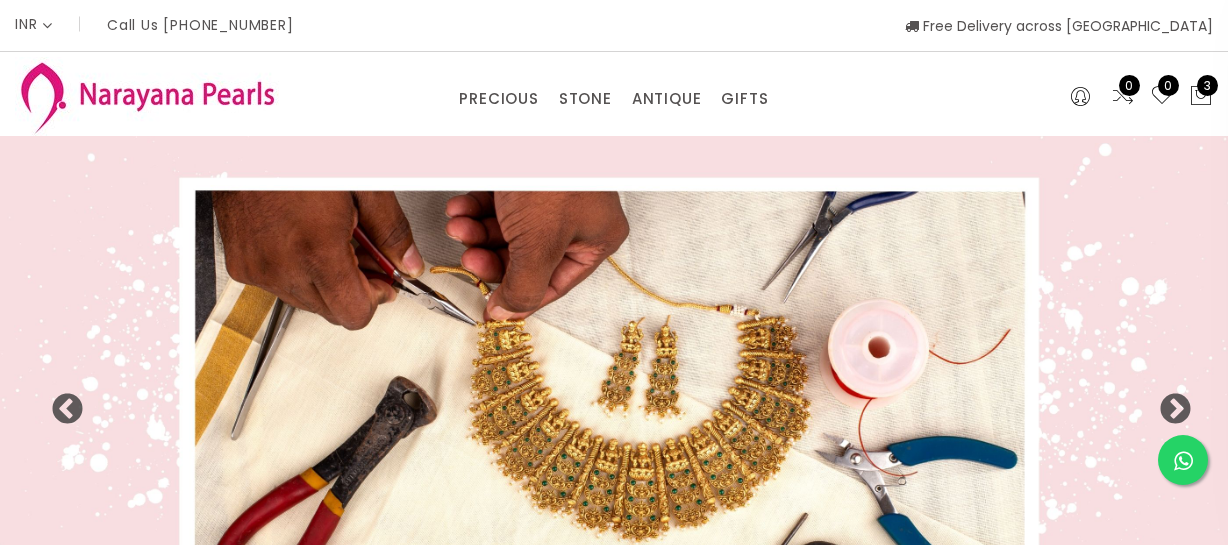 select on "INR" 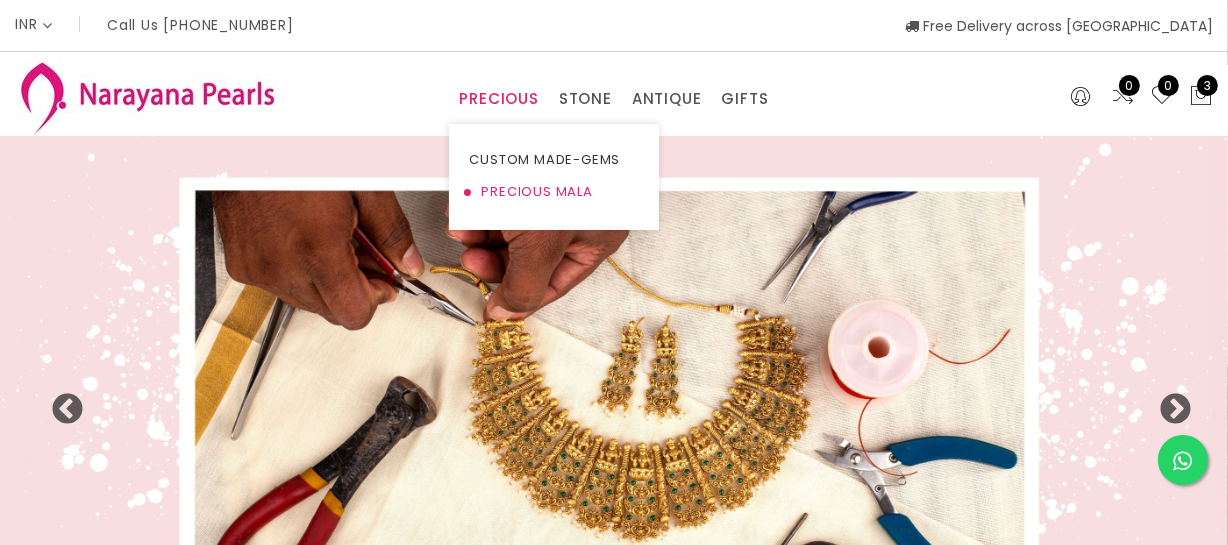 click on "PRECIOUS MALA" at bounding box center (554, 192) 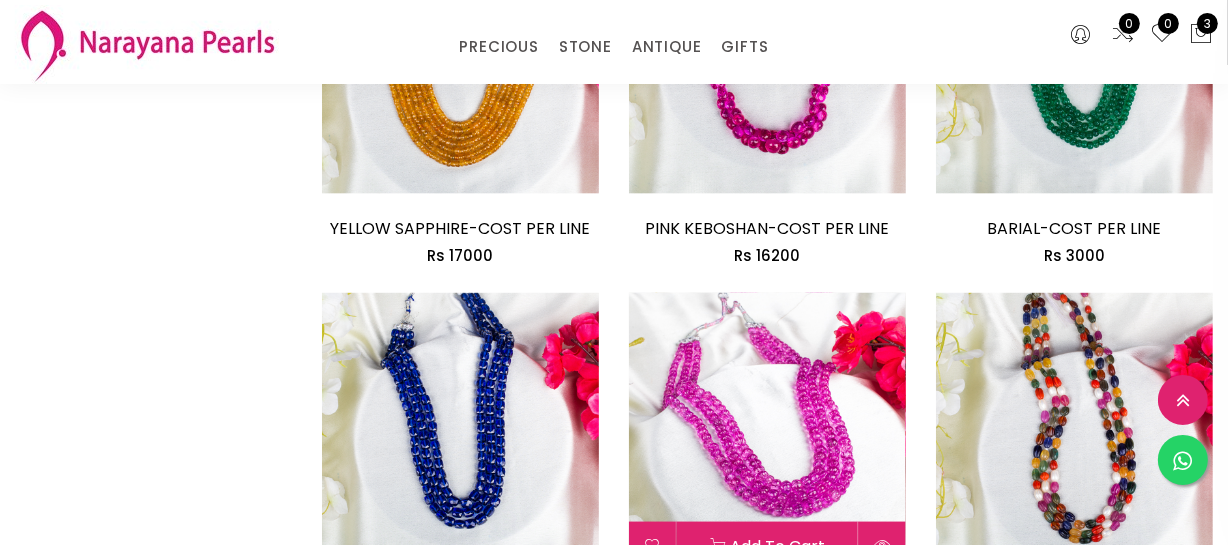 scroll, scrollTop: 2818, scrollLeft: 0, axis: vertical 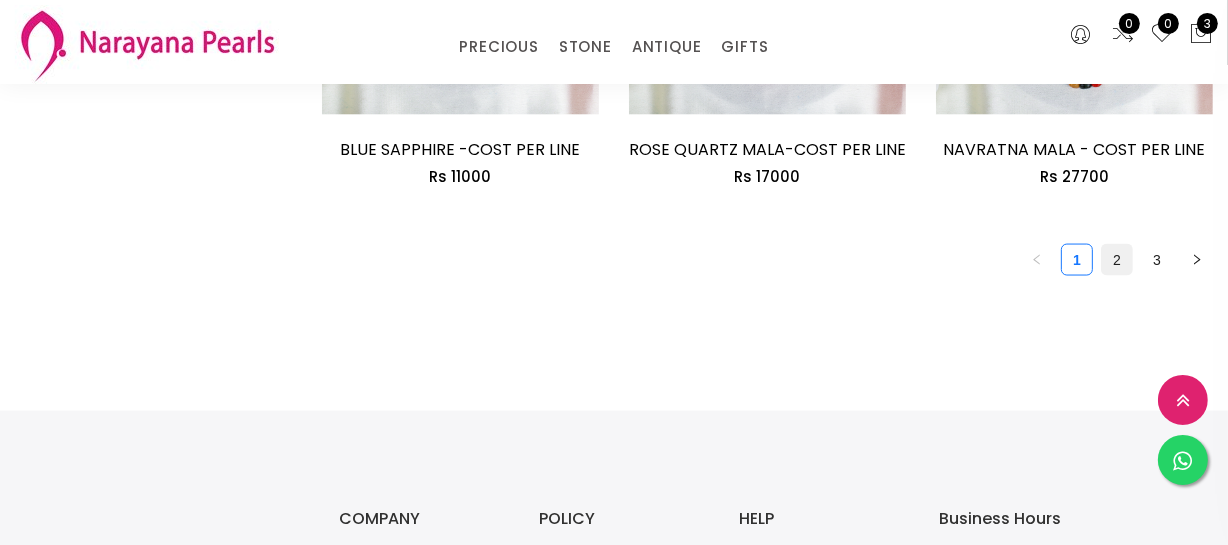 click on "2" at bounding box center [1117, 260] 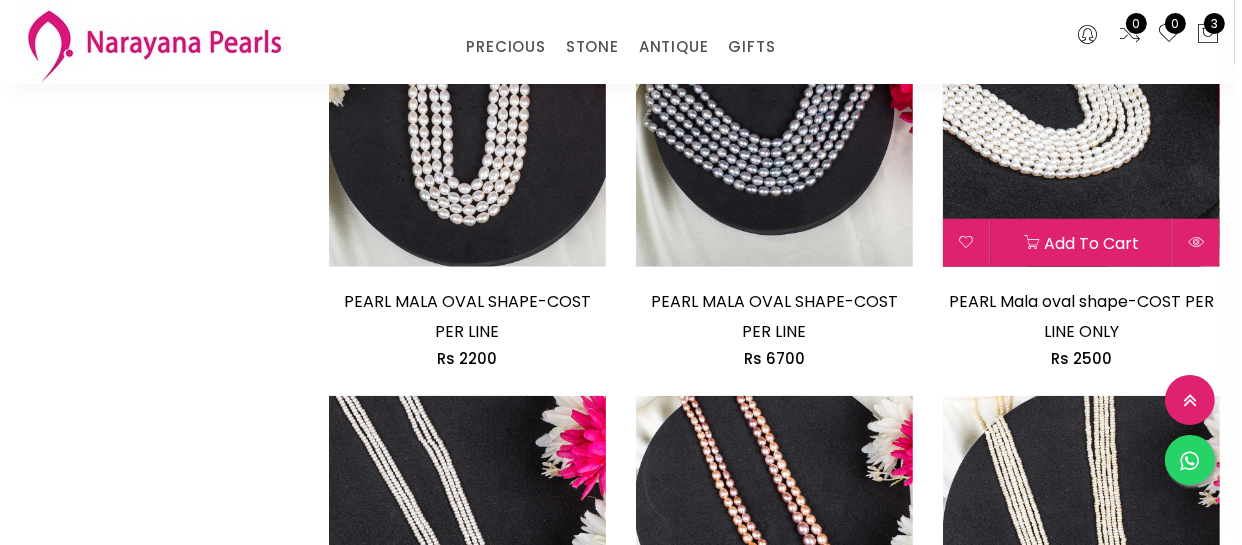 scroll, scrollTop: 1727, scrollLeft: 0, axis: vertical 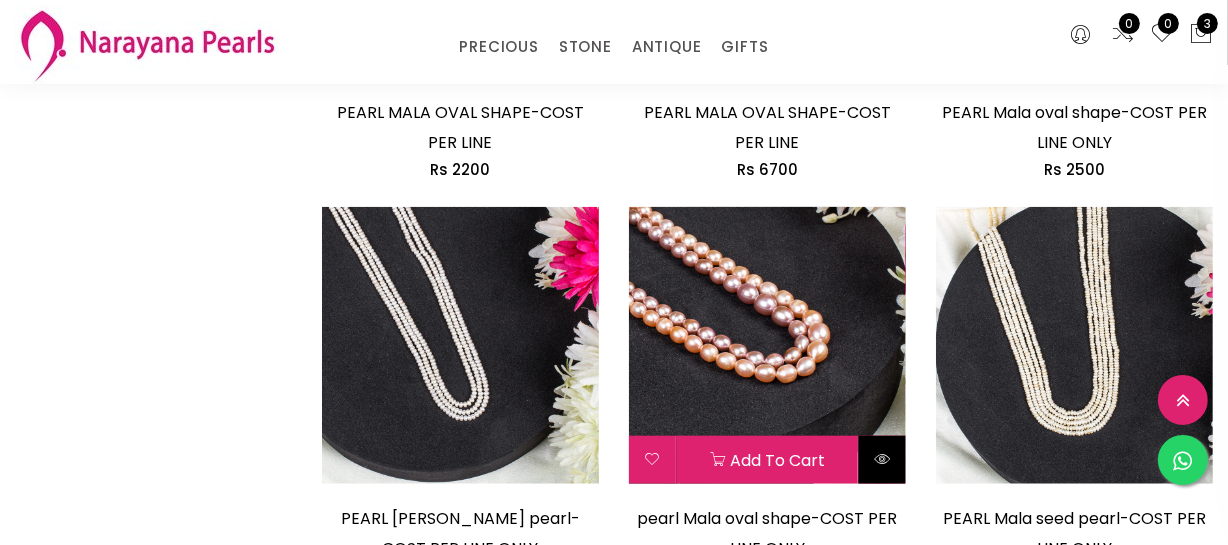 click at bounding box center (882, 459) 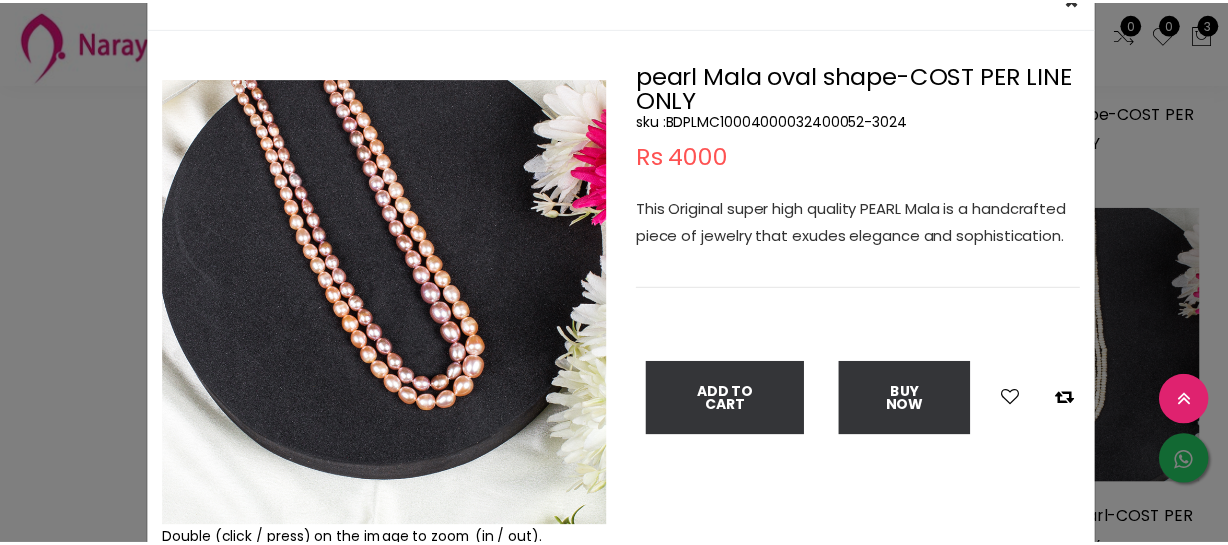 scroll, scrollTop: 90, scrollLeft: 0, axis: vertical 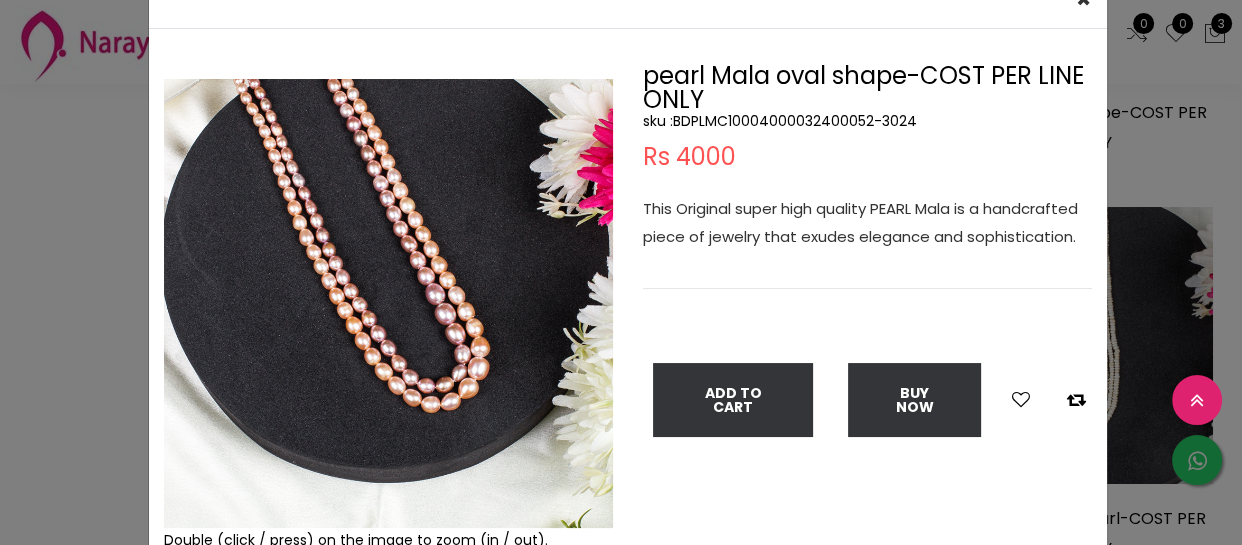 drag, startPoint x: 59, startPoint y: 251, endPoint x: 259, endPoint y: 204, distance: 205.44829 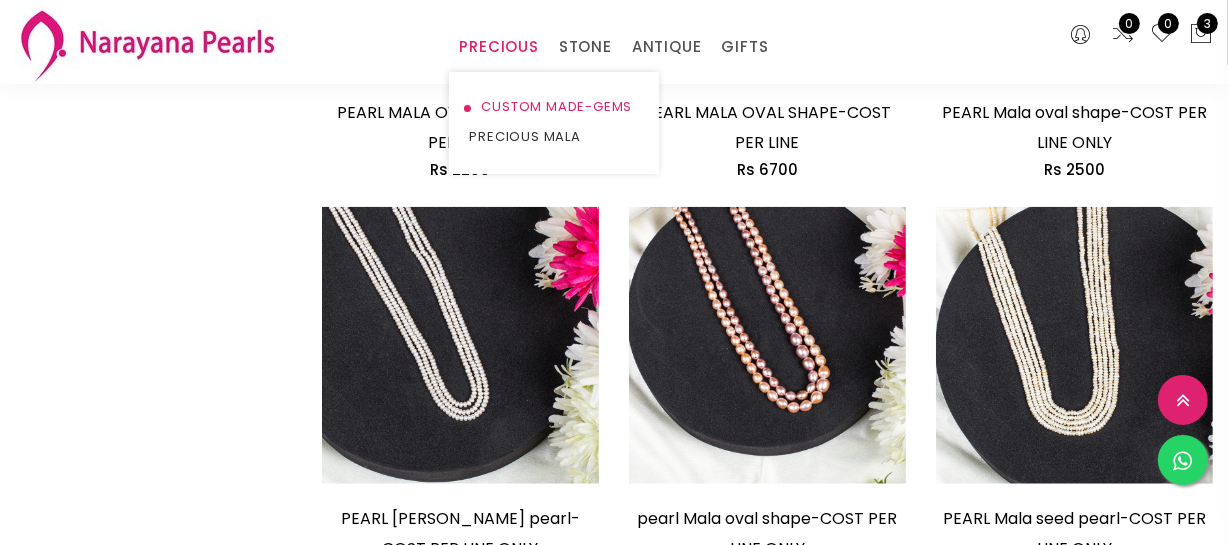 click on "CUSTOM MADE-GEMS" at bounding box center [554, 107] 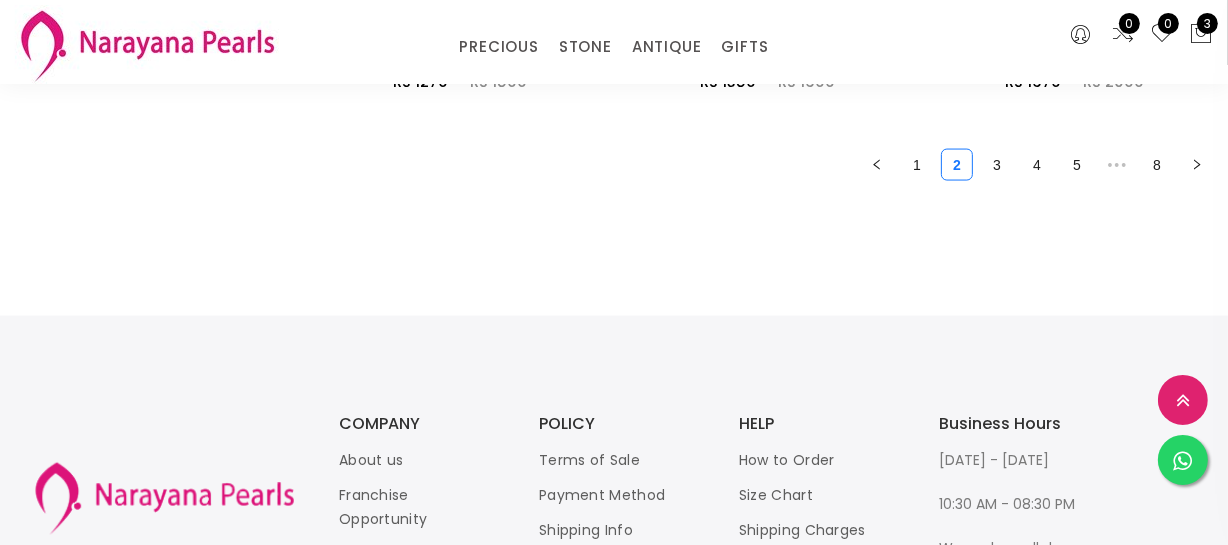 scroll, scrollTop: 2830, scrollLeft: 0, axis: vertical 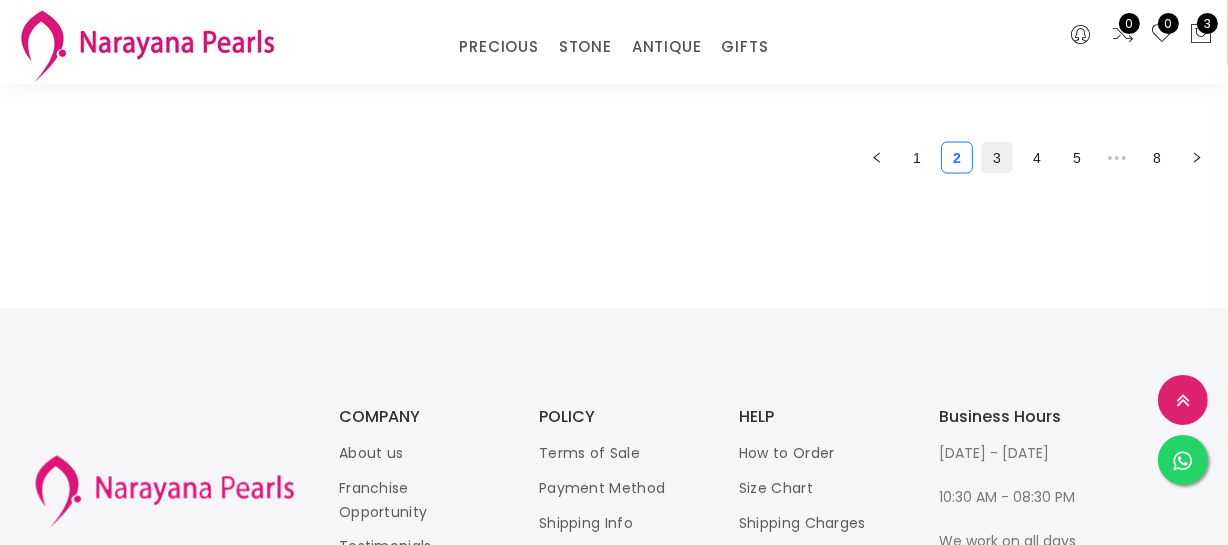 click on "3" at bounding box center (997, 158) 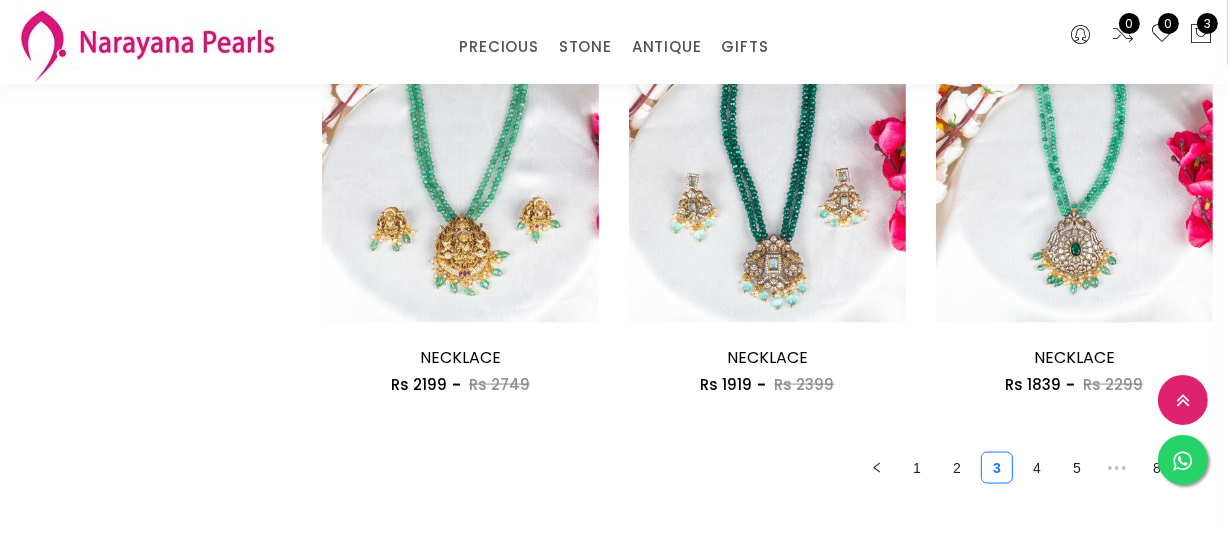 scroll, scrollTop: 2545, scrollLeft: 0, axis: vertical 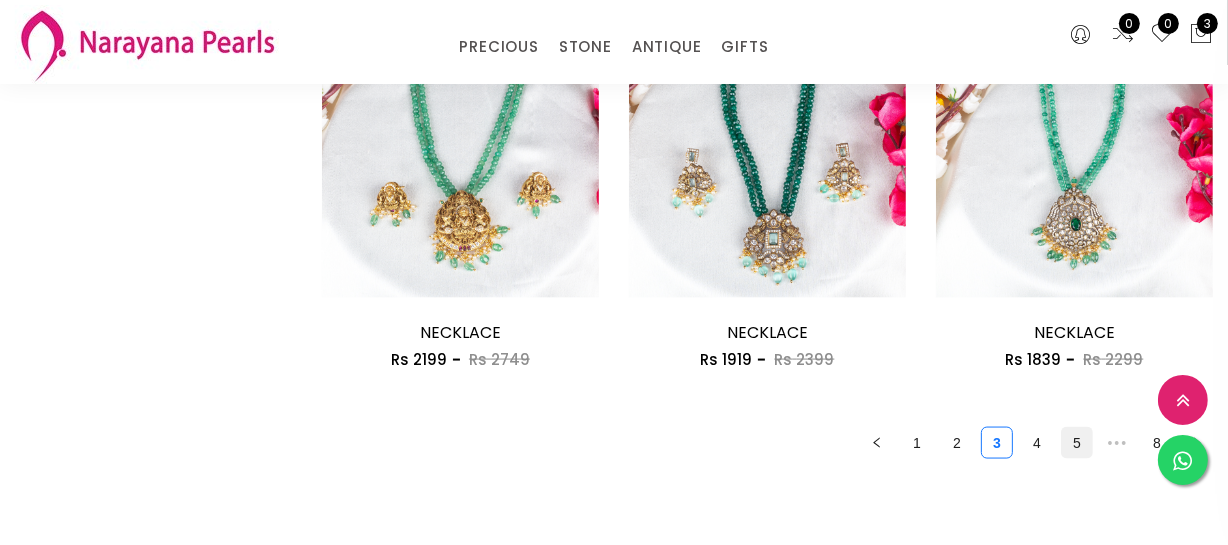 click on "5" at bounding box center [1077, 443] 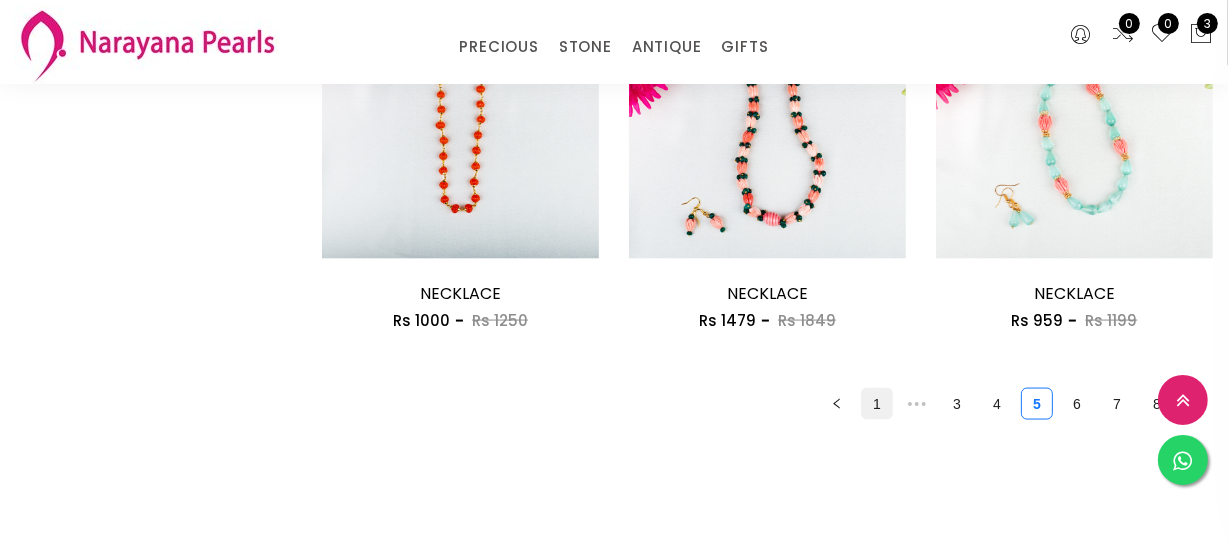 scroll, scrollTop: 2818, scrollLeft: 0, axis: vertical 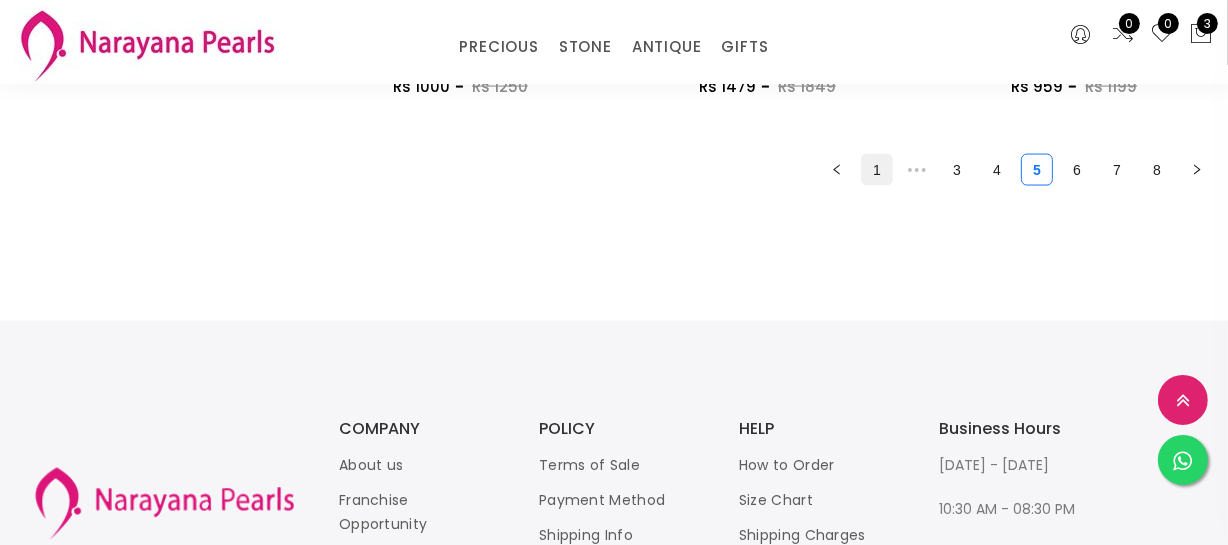 click on "1" at bounding box center (877, 170) 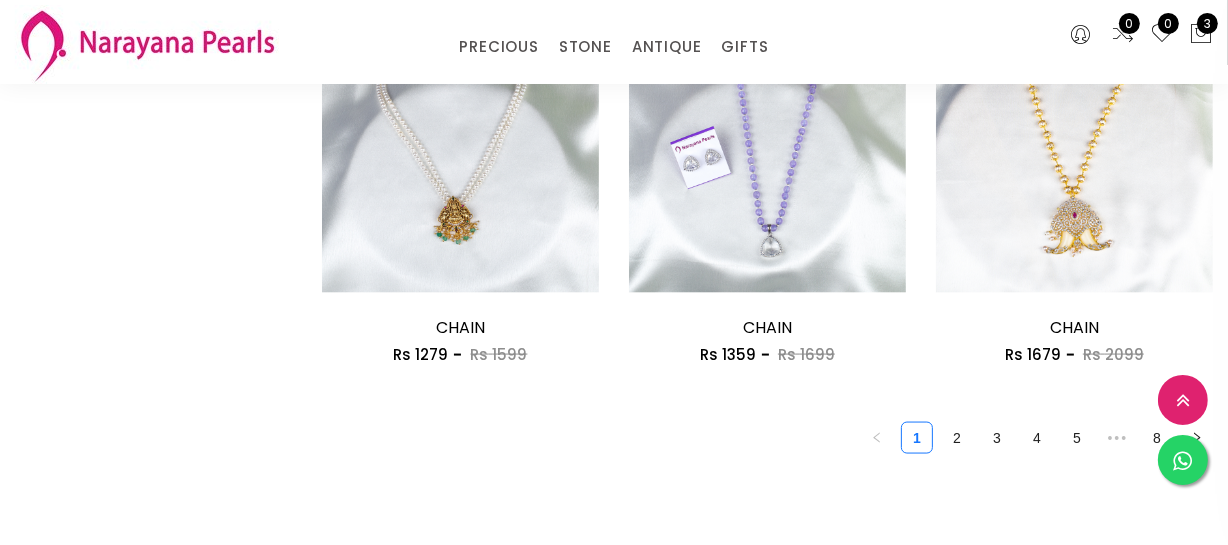 scroll, scrollTop: 2727, scrollLeft: 0, axis: vertical 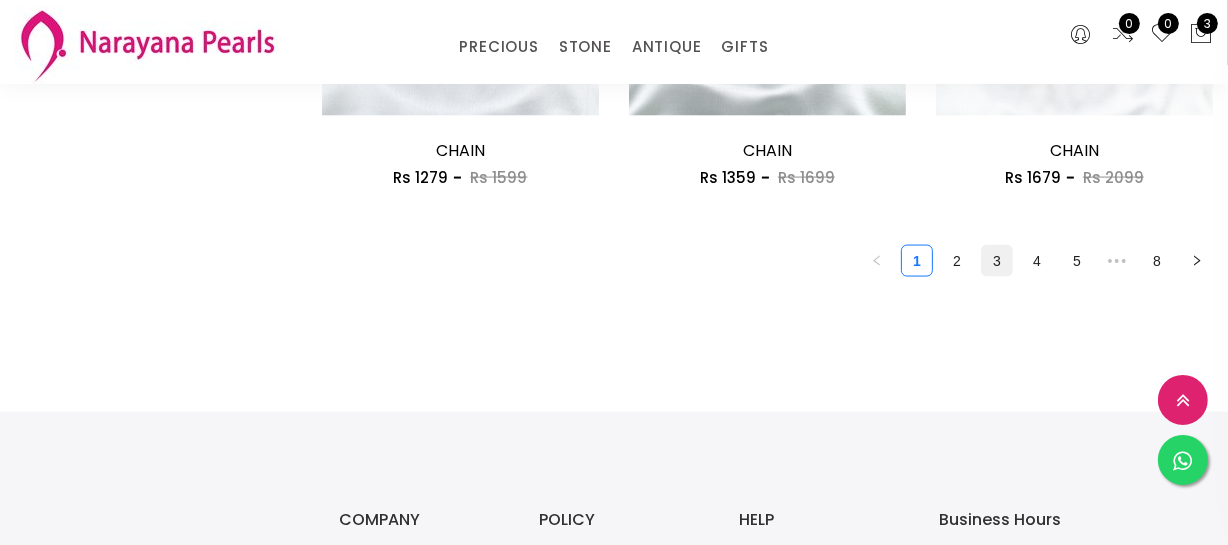 click on "3" at bounding box center [997, 261] 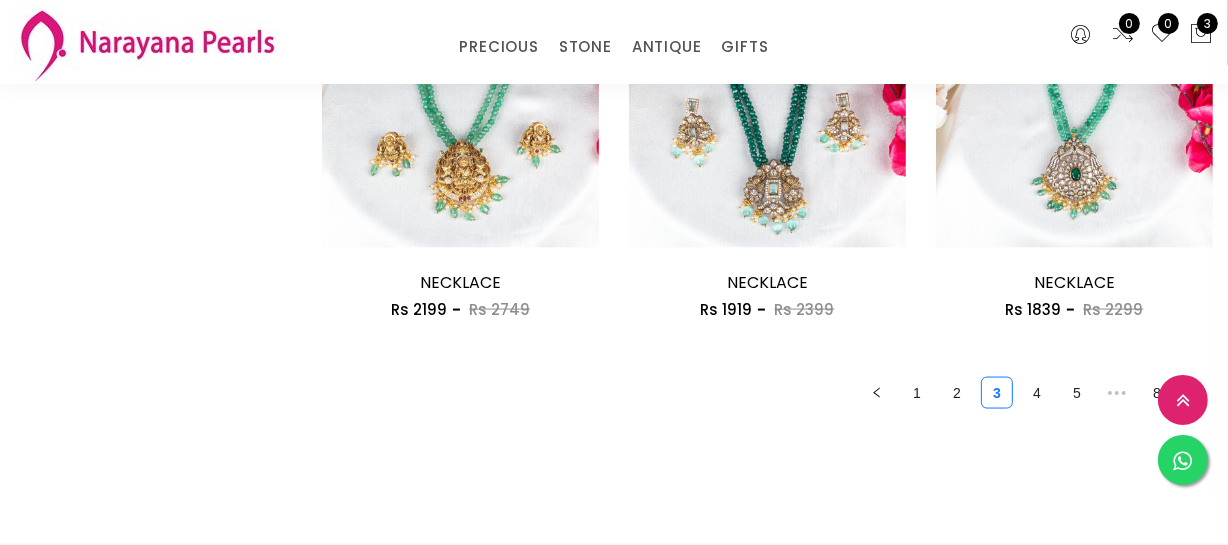 scroll, scrollTop: 2570, scrollLeft: 0, axis: vertical 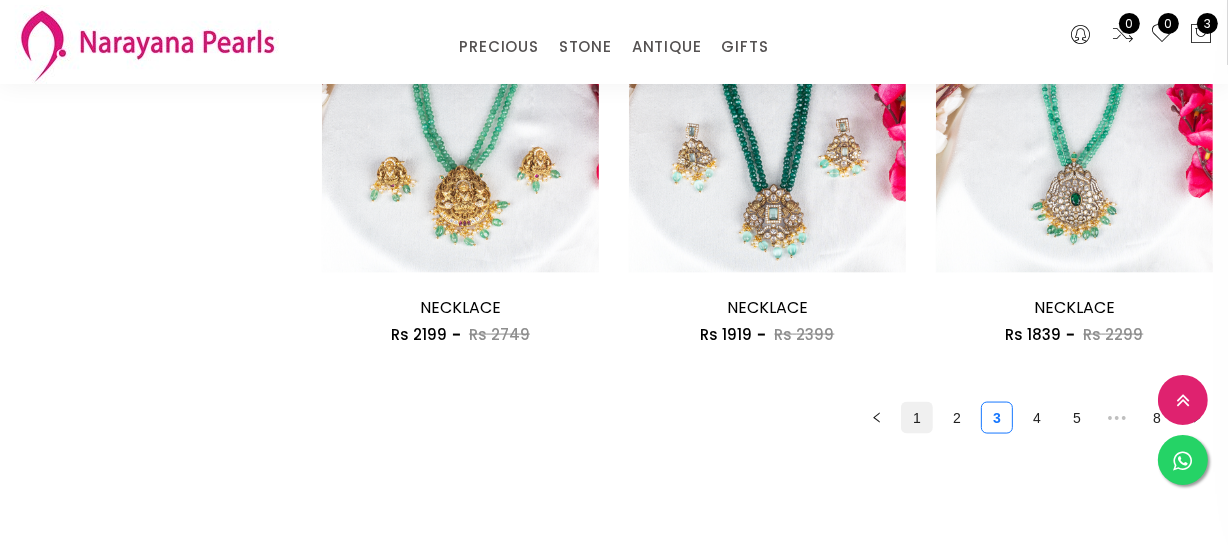 click on "1" at bounding box center (917, 418) 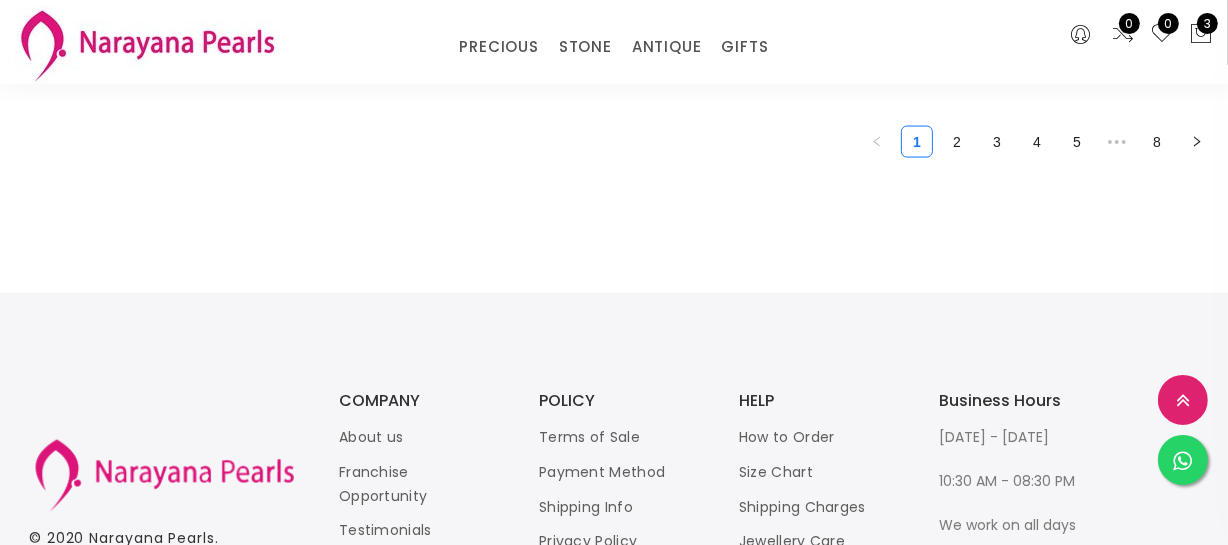 scroll, scrollTop: 2751, scrollLeft: 0, axis: vertical 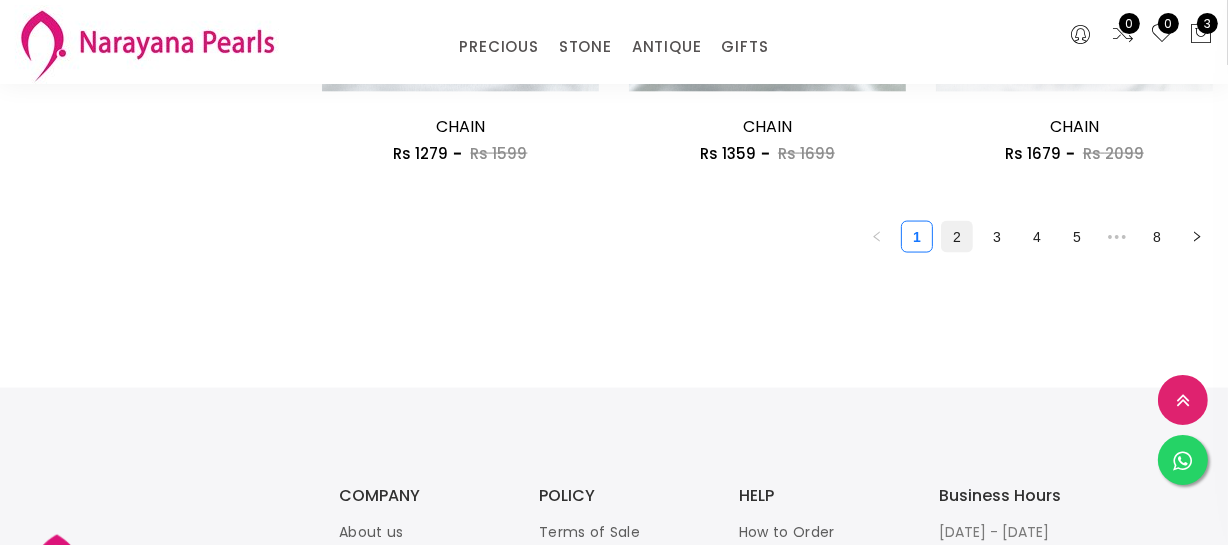 click on "2" at bounding box center (957, 237) 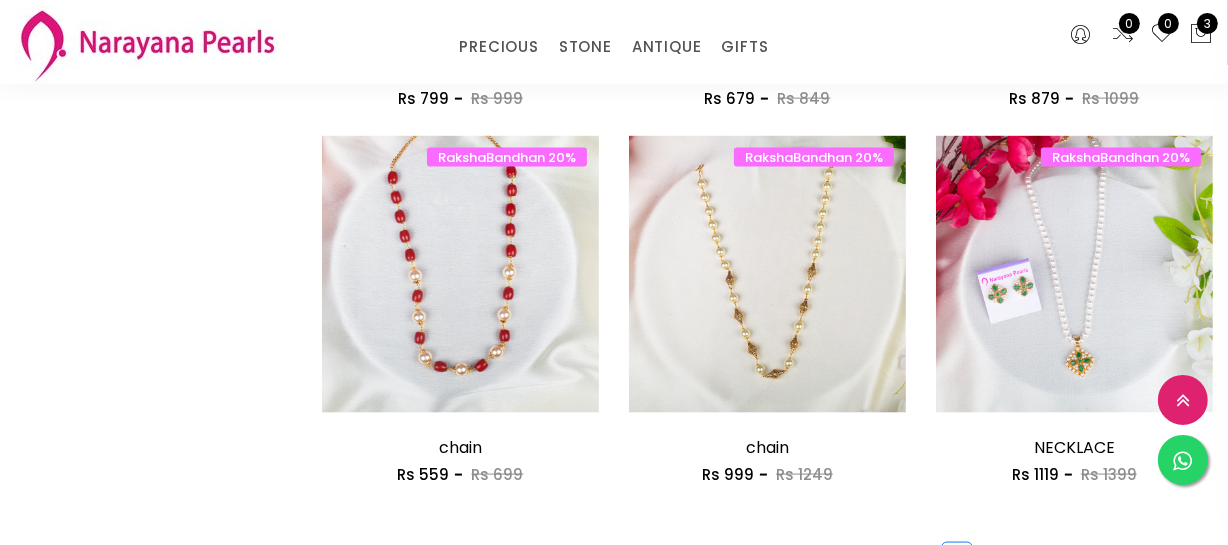 scroll, scrollTop: 2636, scrollLeft: 0, axis: vertical 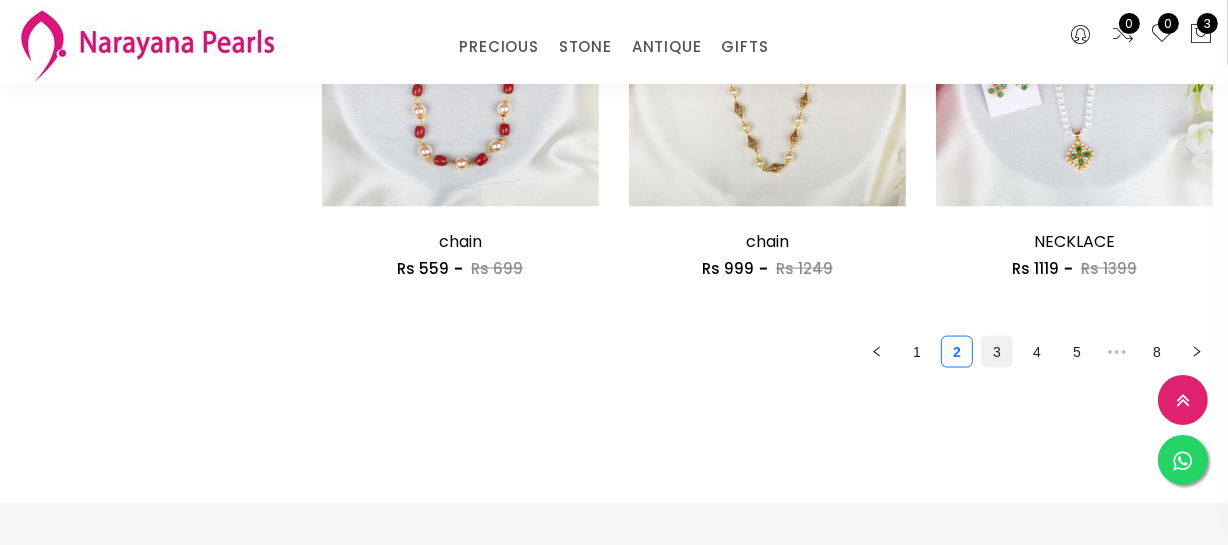 click on "3" at bounding box center [997, 352] 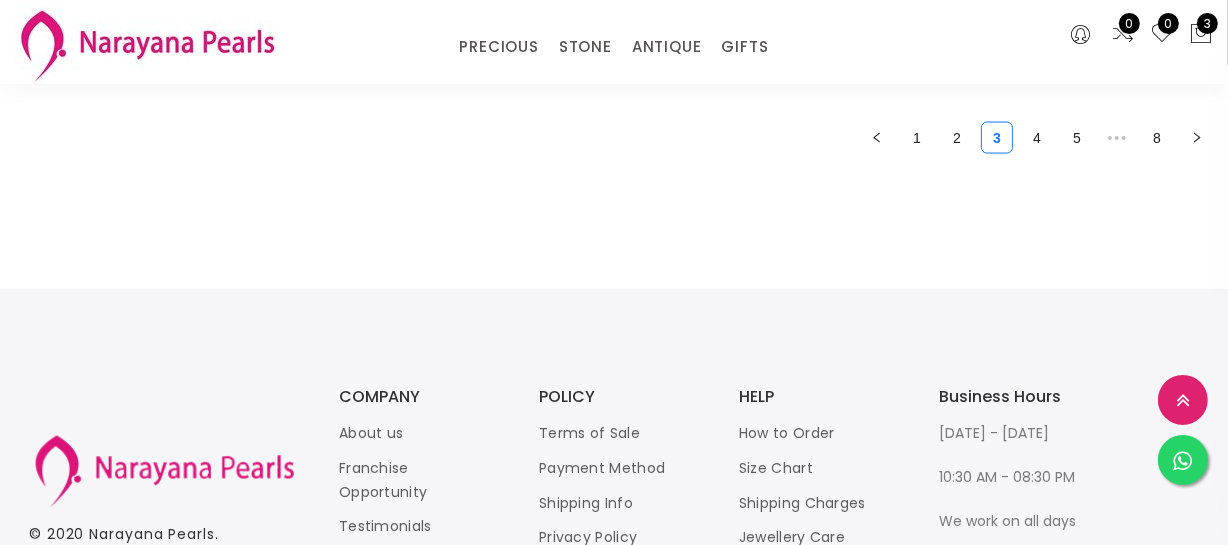 scroll, scrollTop: 2818, scrollLeft: 0, axis: vertical 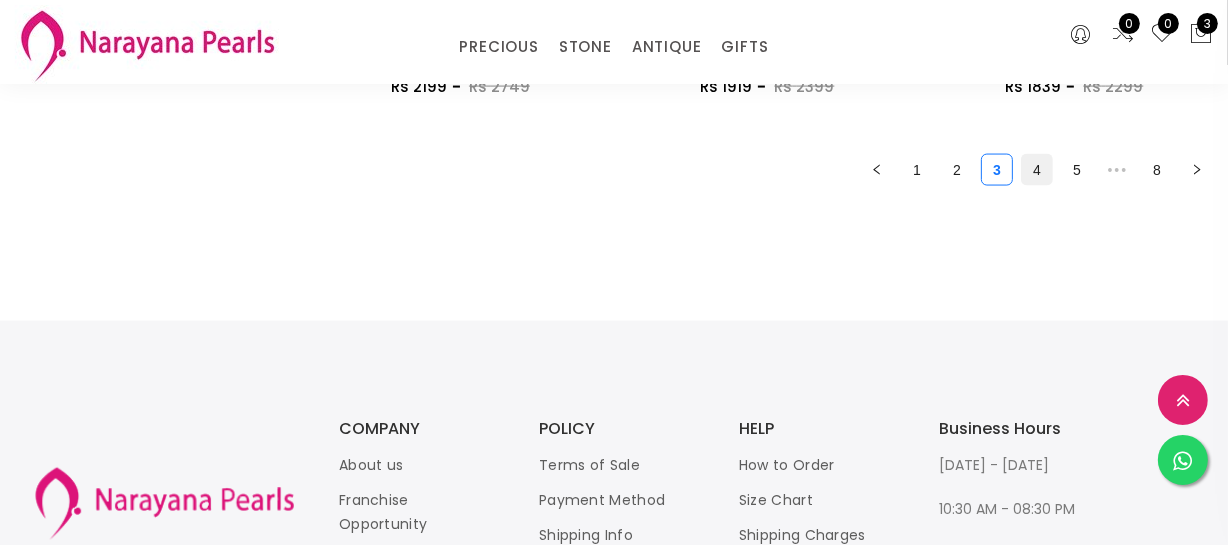 click on "4" at bounding box center (1037, 170) 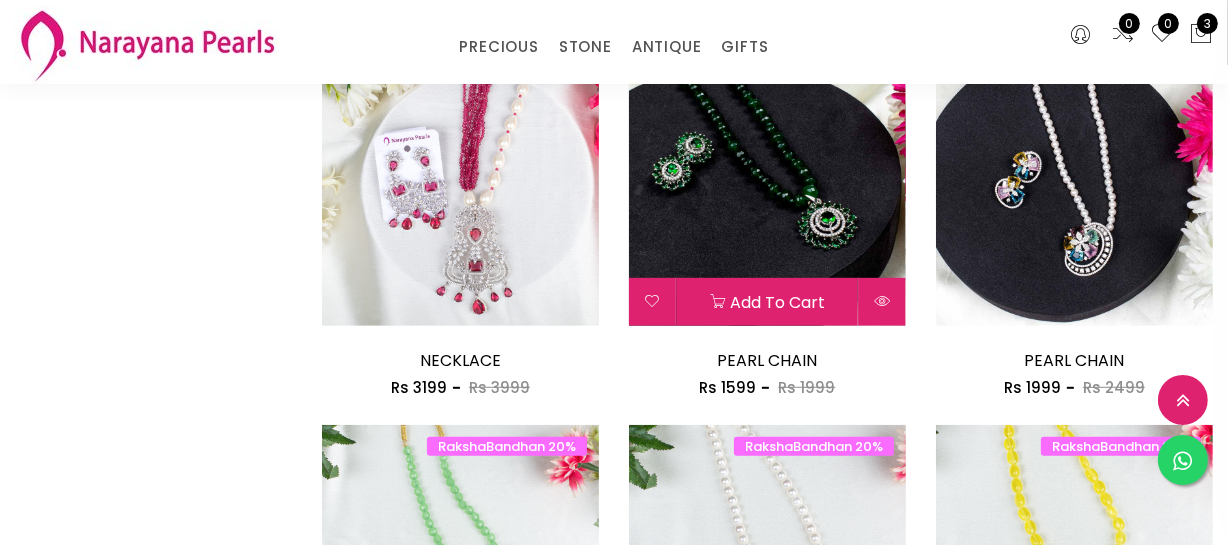 scroll, scrollTop: 1181, scrollLeft: 0, axis: vertical 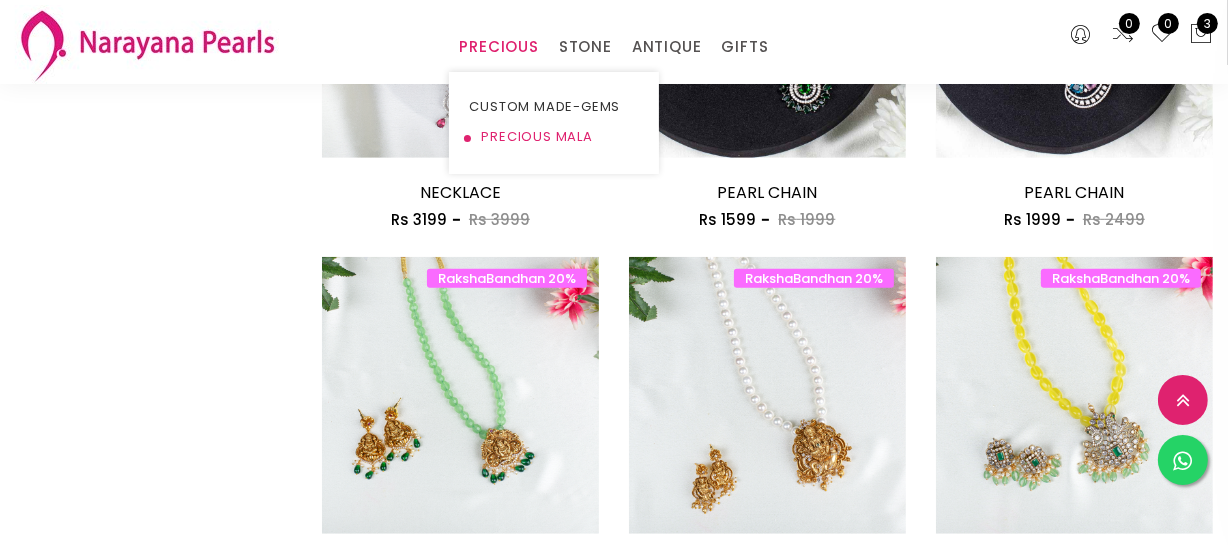 click on "PRECIOUS MALA" at bounding box center [554, 137] 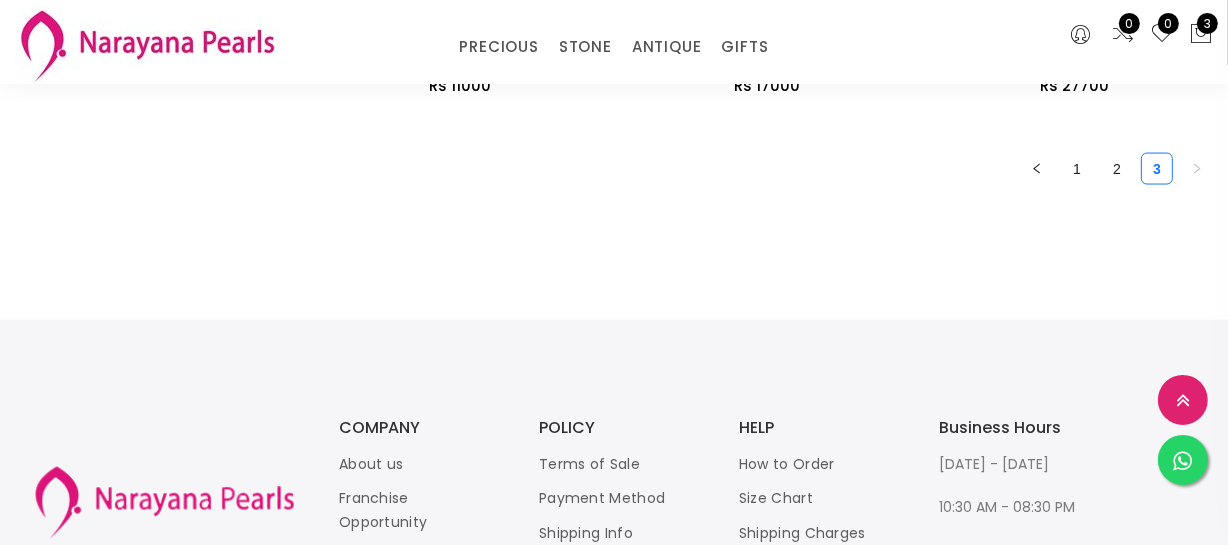 scroll, scrollTop: 2750, scrollLeft: 0, axis: vertical 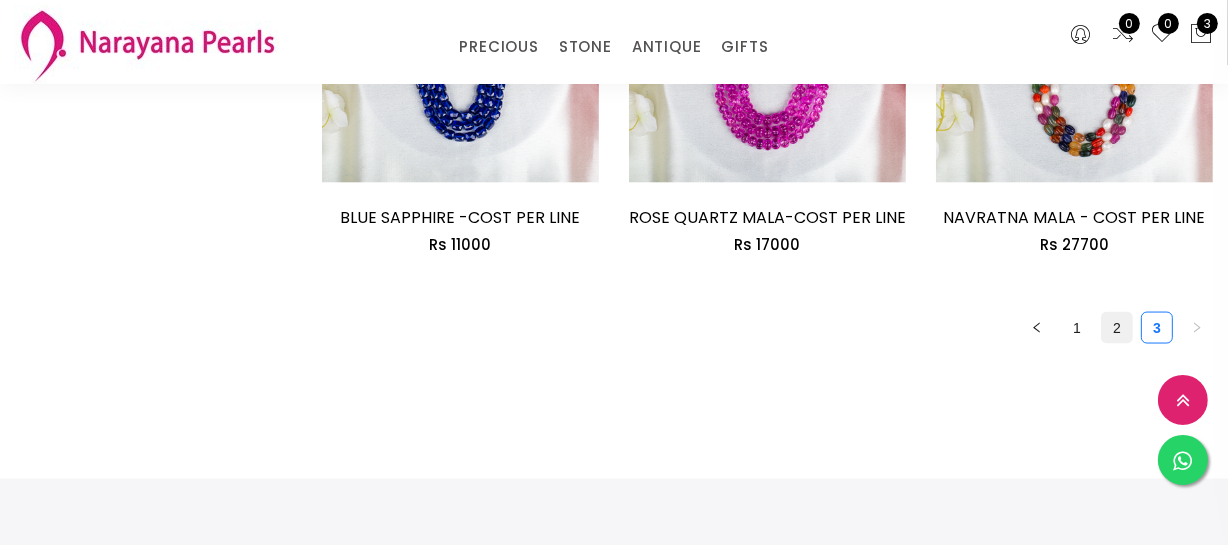click on "2" at bounding box center [1117, 328] 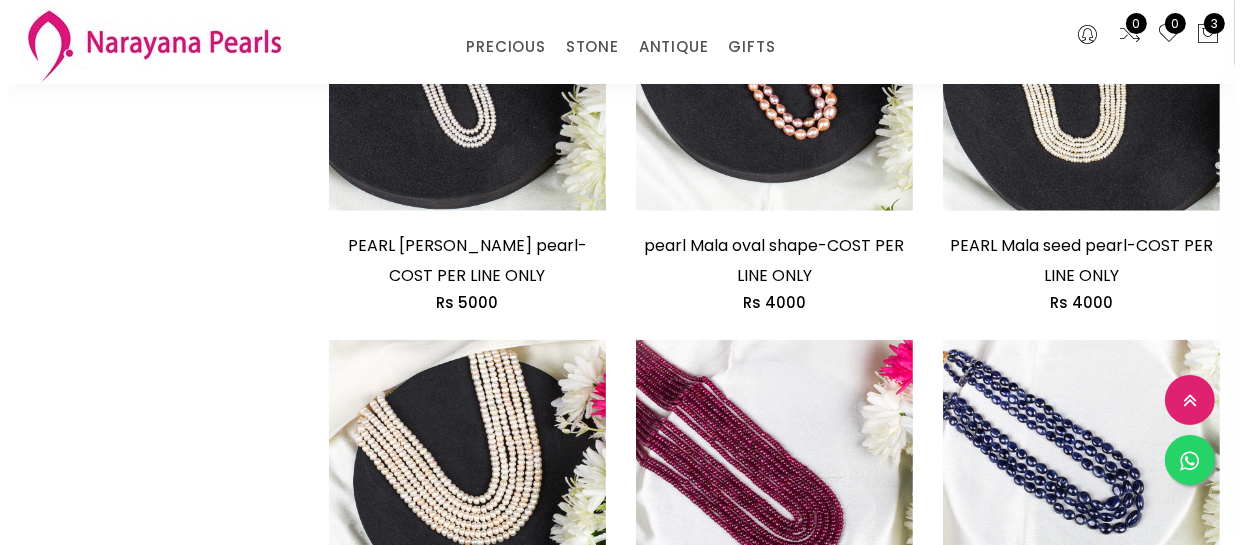 scroll, scrollTop: 1636, scrollLeft: 0, axis: vertical 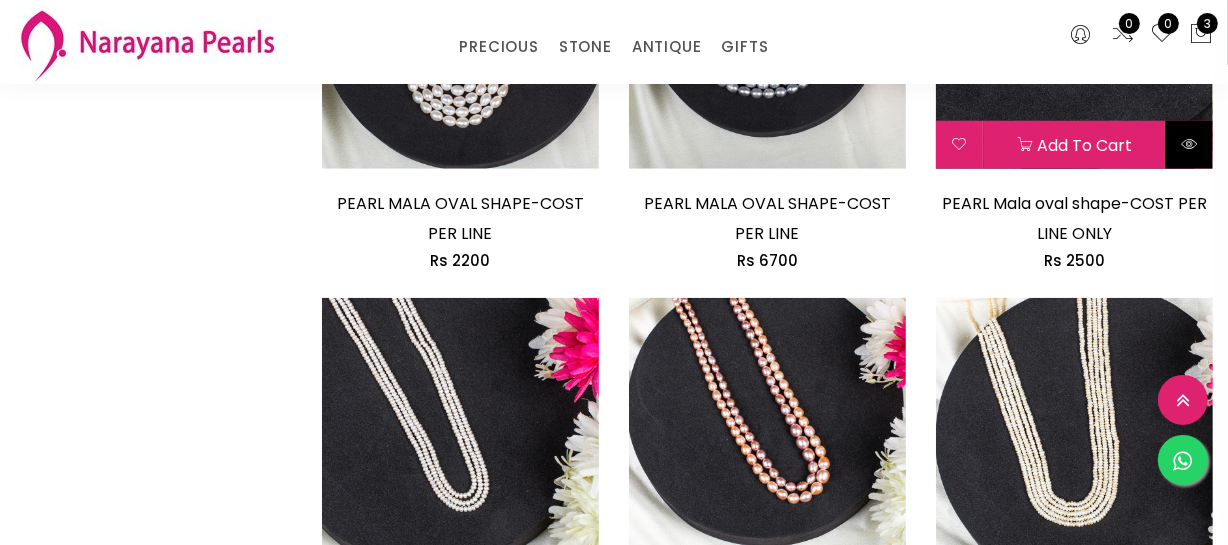 click at bounding box center (1189, 145) 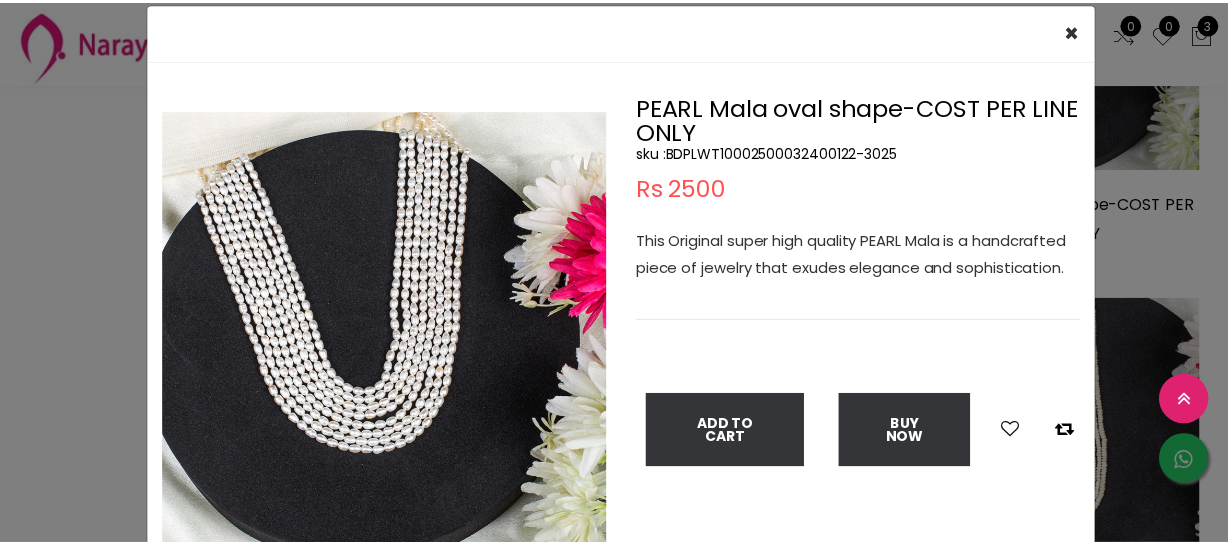 scroll, scrollTop: 90, scrollLeft: 0, axis: vertical 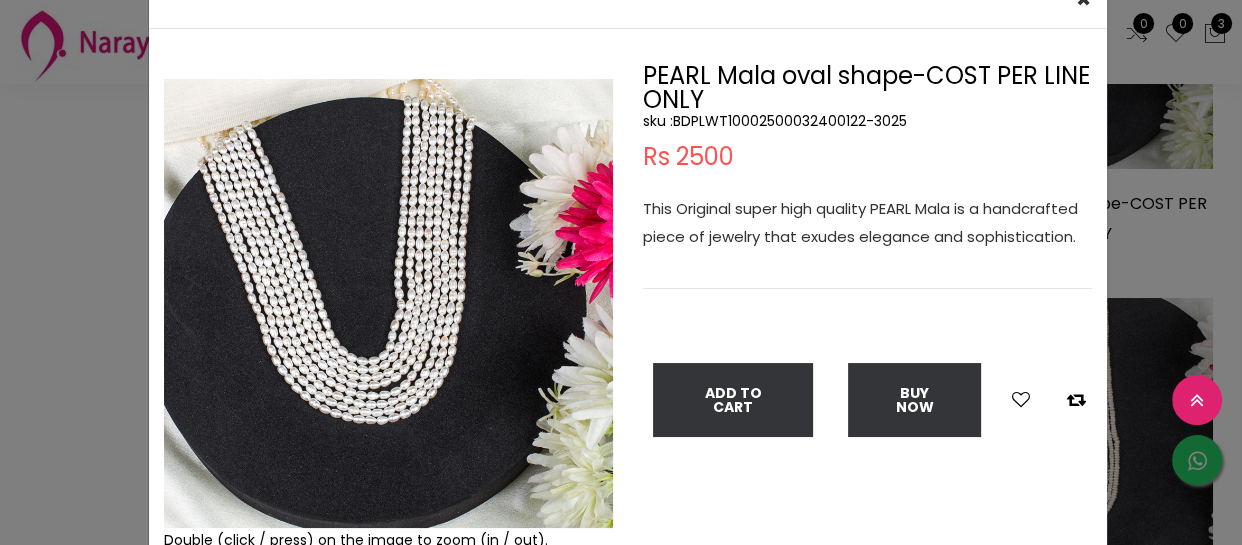 click on "× Close Double (click / press) on the image to zoom (in / out). PEARL Mala  oval shape-COST PER LINE ONLY sku :  BDPLWT10002500032400122-3025 Rs   2500 This Original super high quality PEARL Mala is a handcrafted piece of jewelry that exudes elegance and sophistication.  Add To Cart   Buy Now" at bounding box center (621, 272) 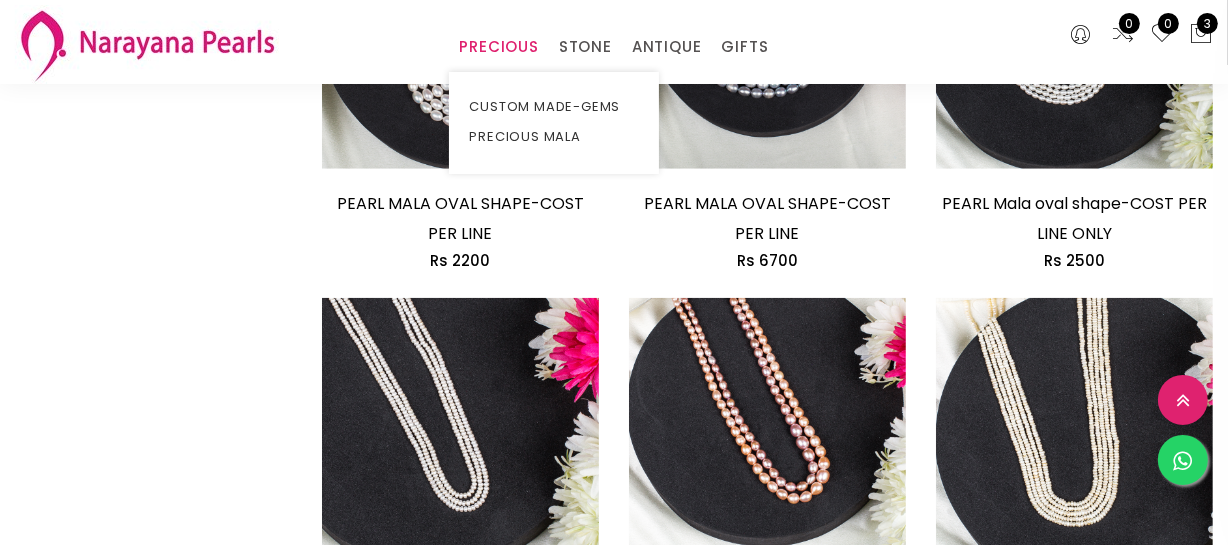 click on "PRECIOUS" at bounding box center (498, 47) 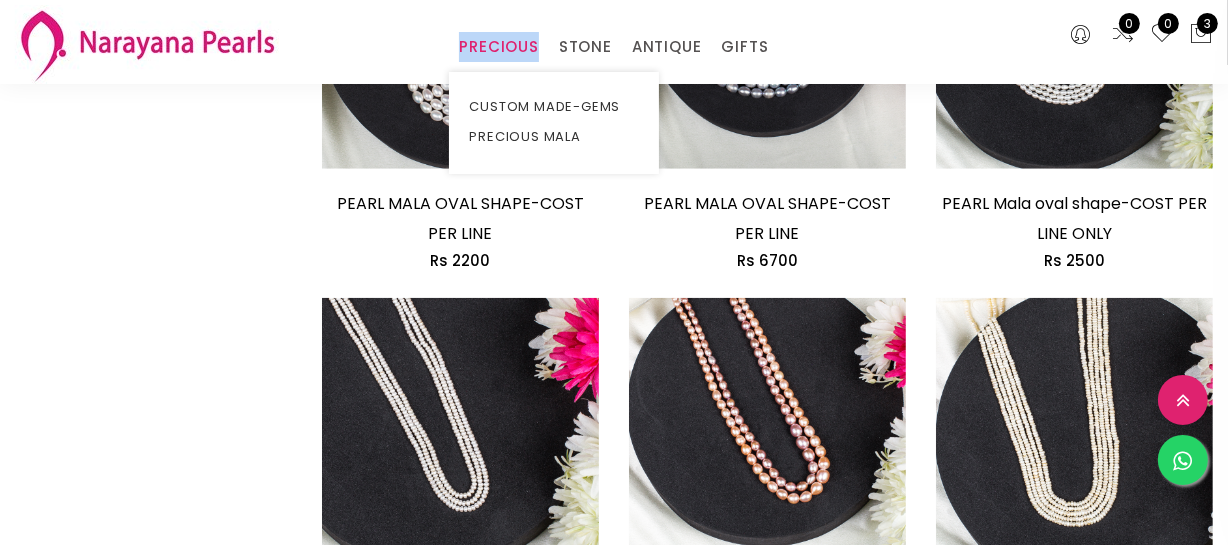 click on "PRECIOUS" at bounding box center [498, 47] 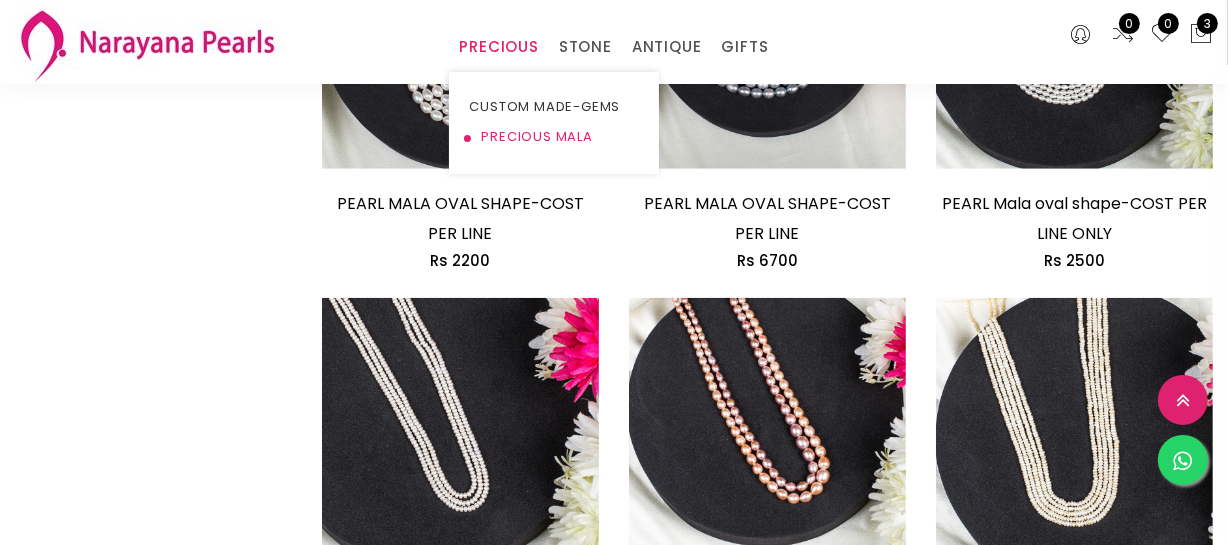click on "PRECIOUS MALA" at bounding box center (554, 137) 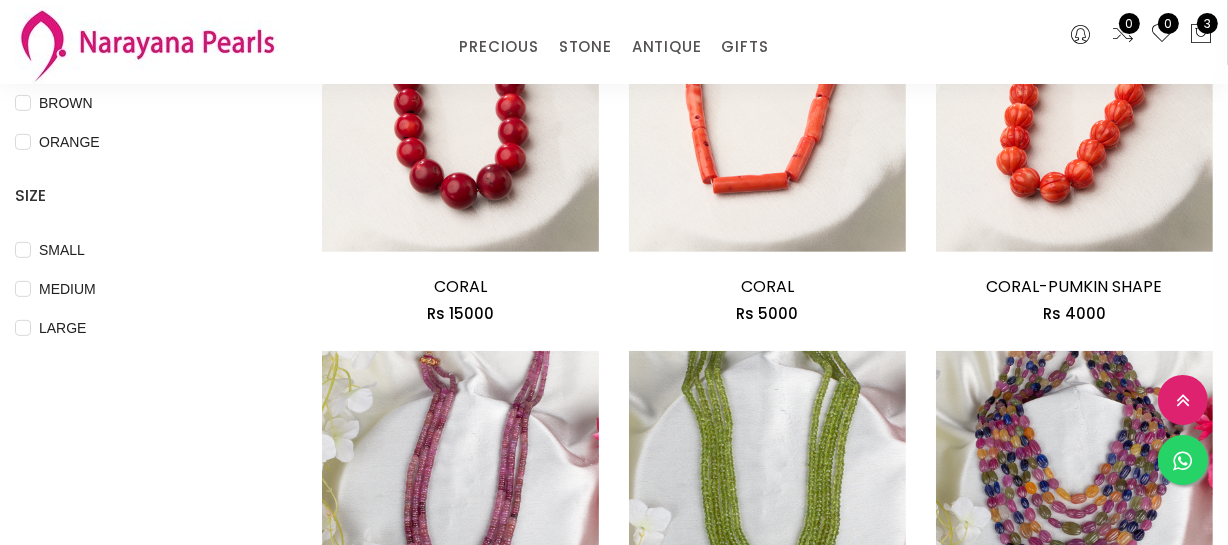 scroll, scrollTop: 909, scrollLeft: 0, axis: vertical 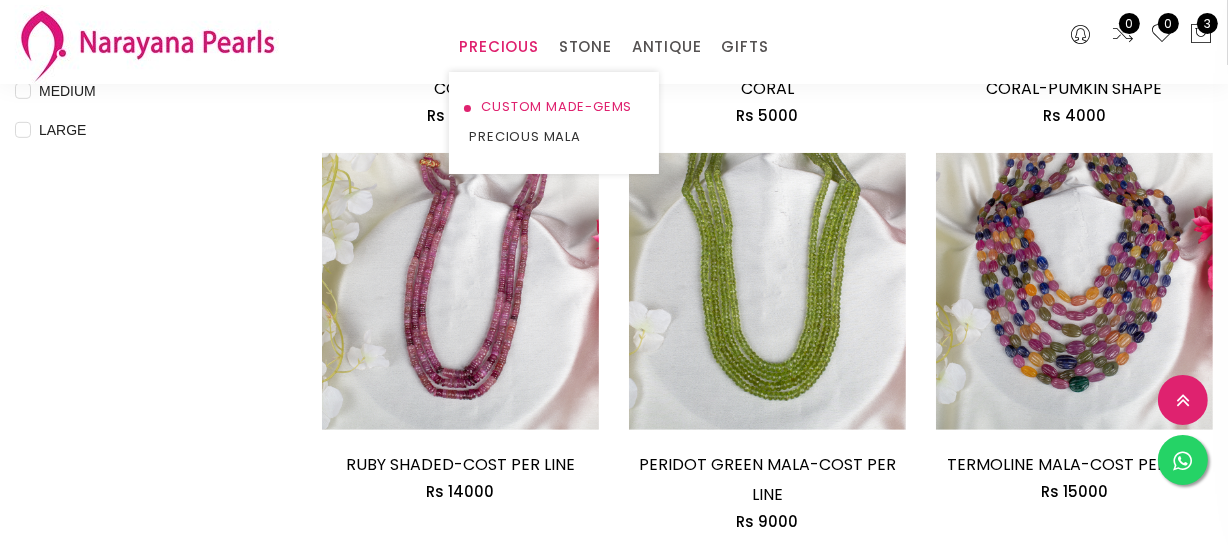 click on "CUSTOM MADE-GEMS" at bounding box center [554, 107] 